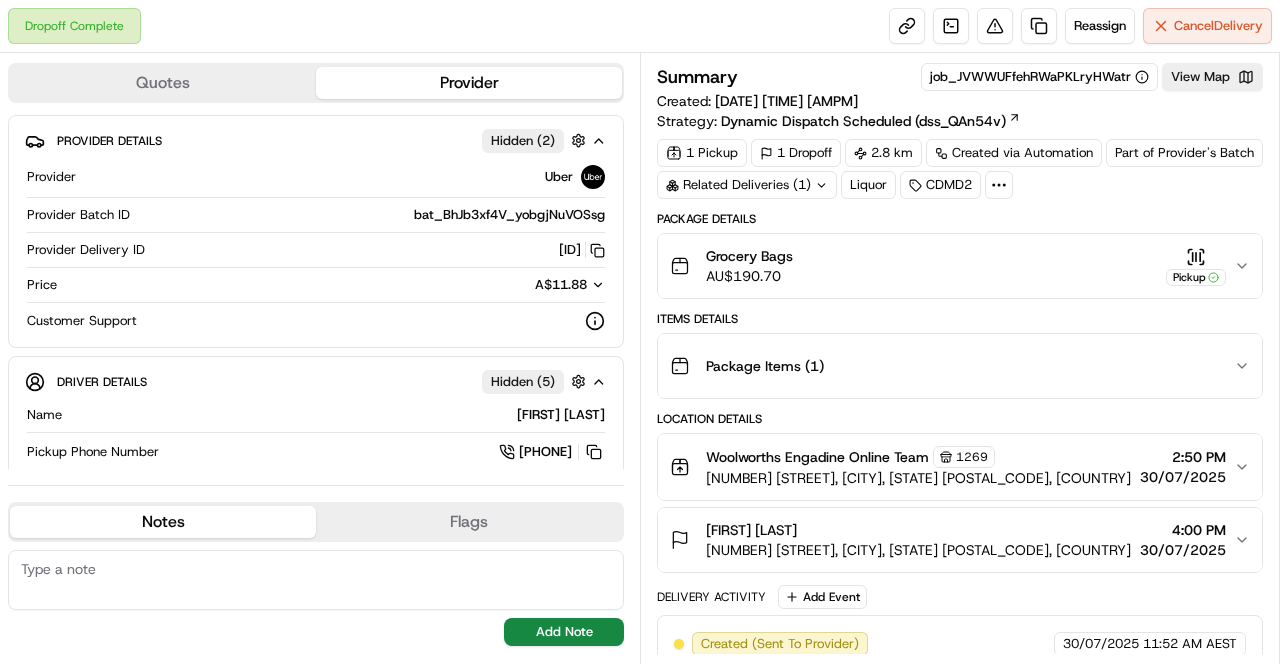 scroll, scrollTop: 0, scrollLeft: 0, axis: both 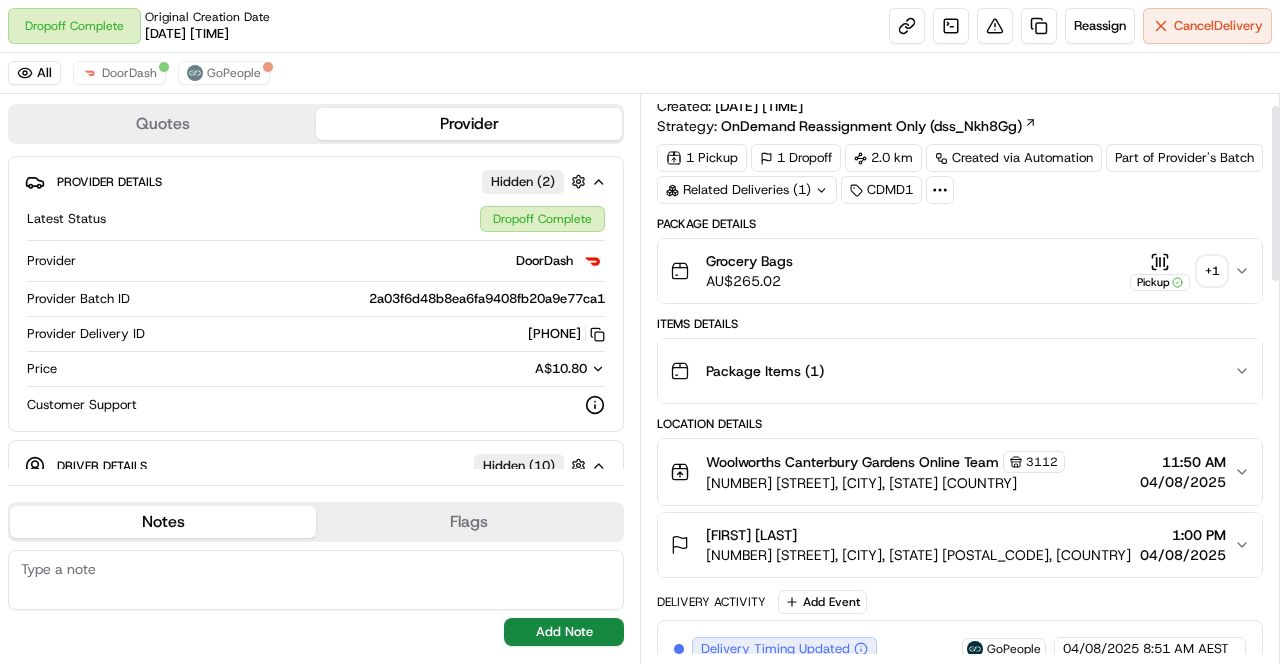 click on "+ 1" at bounding box center (1212, 271) 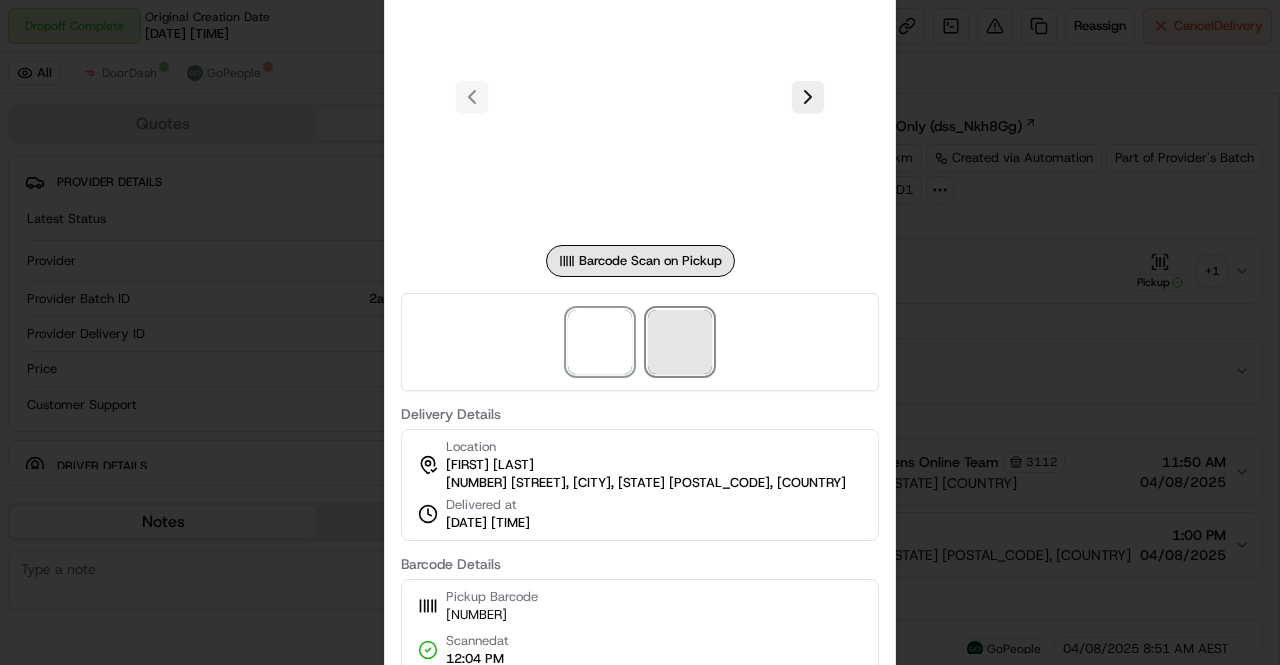 click at bounding box center (680, 342) 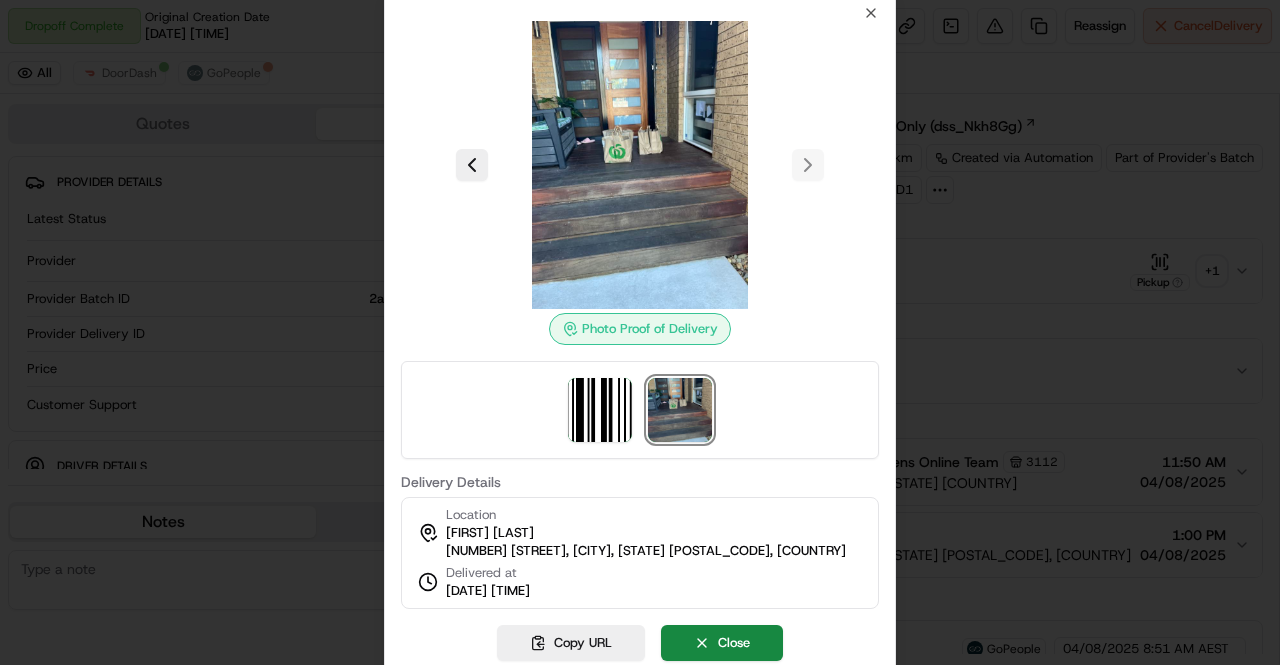 click at bounding box center [640, 165] 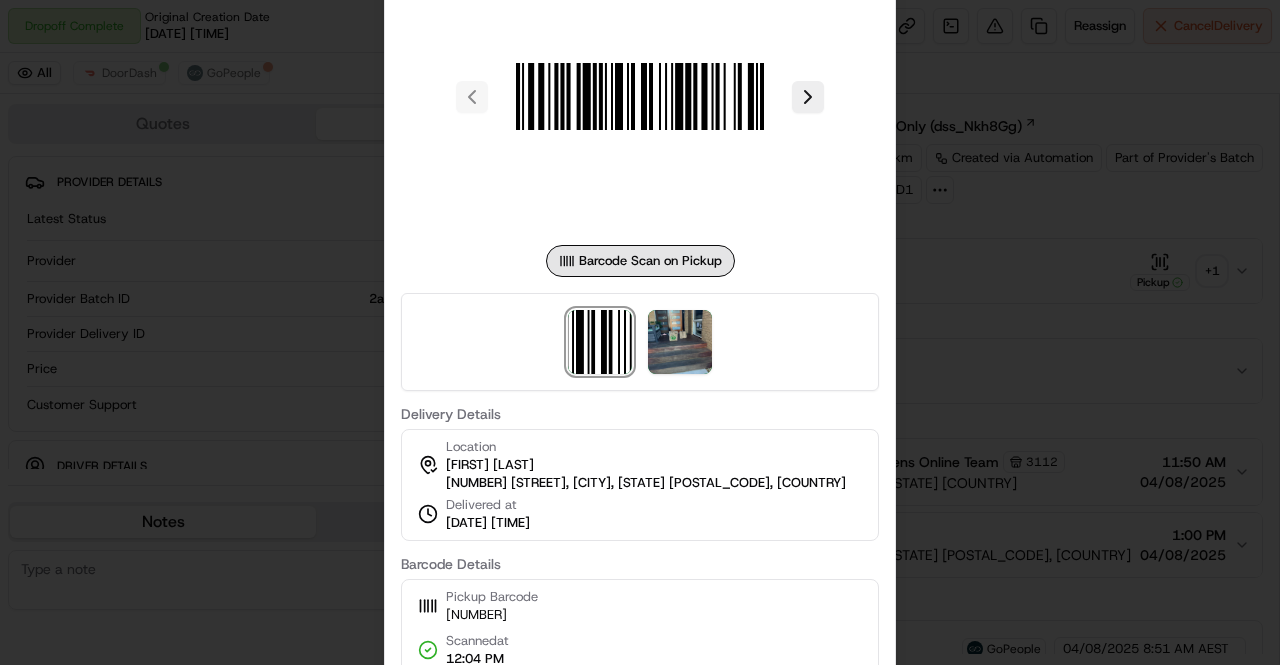 click at bounding box center [640, 332] 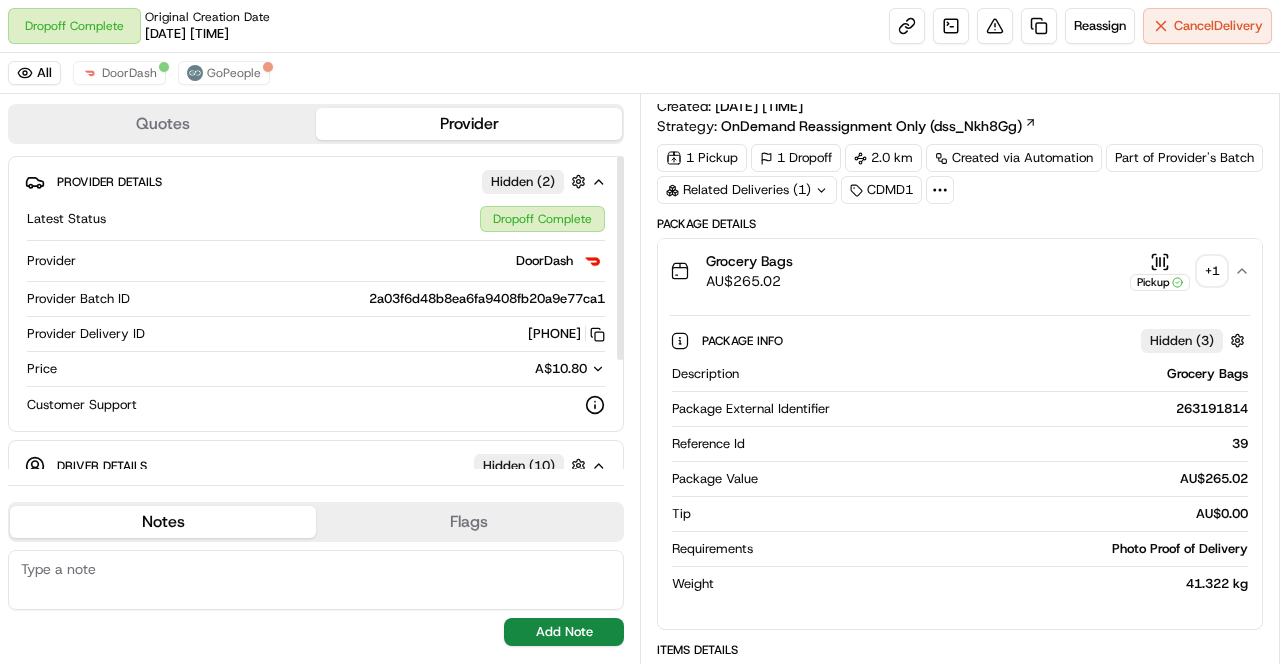 click on "Related Deliveries   (1)" at bounding box center (747, 190) 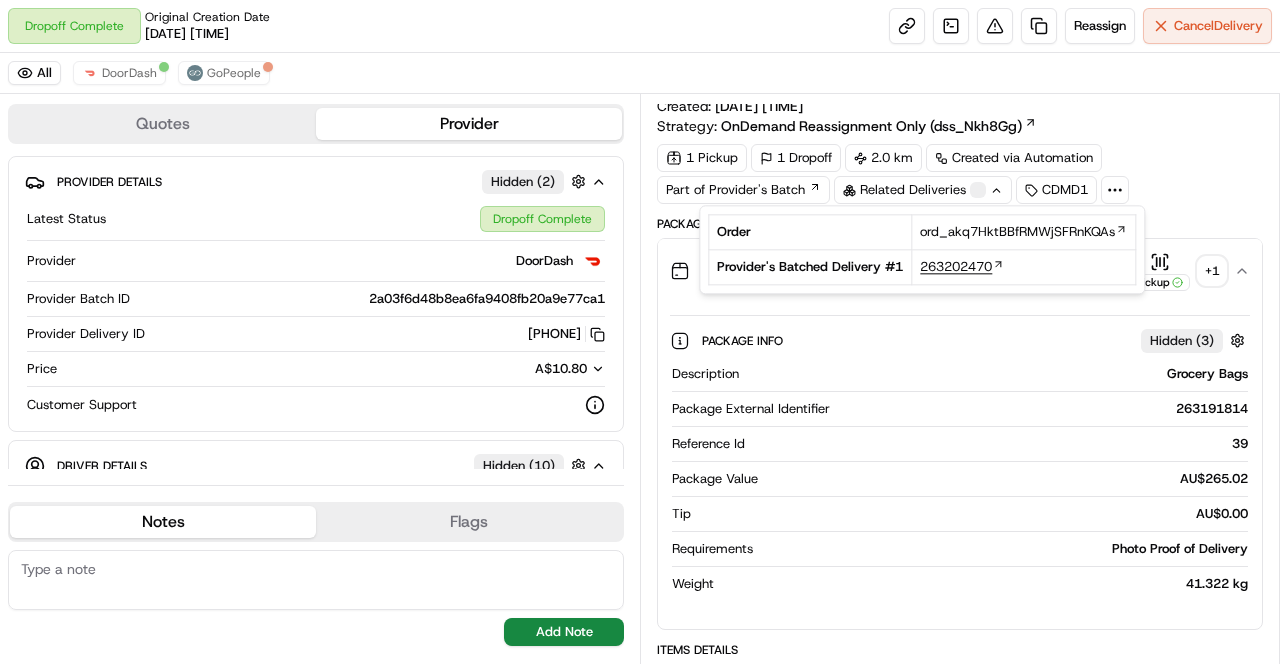 click on "263202470" at bounding box center [956, 267] 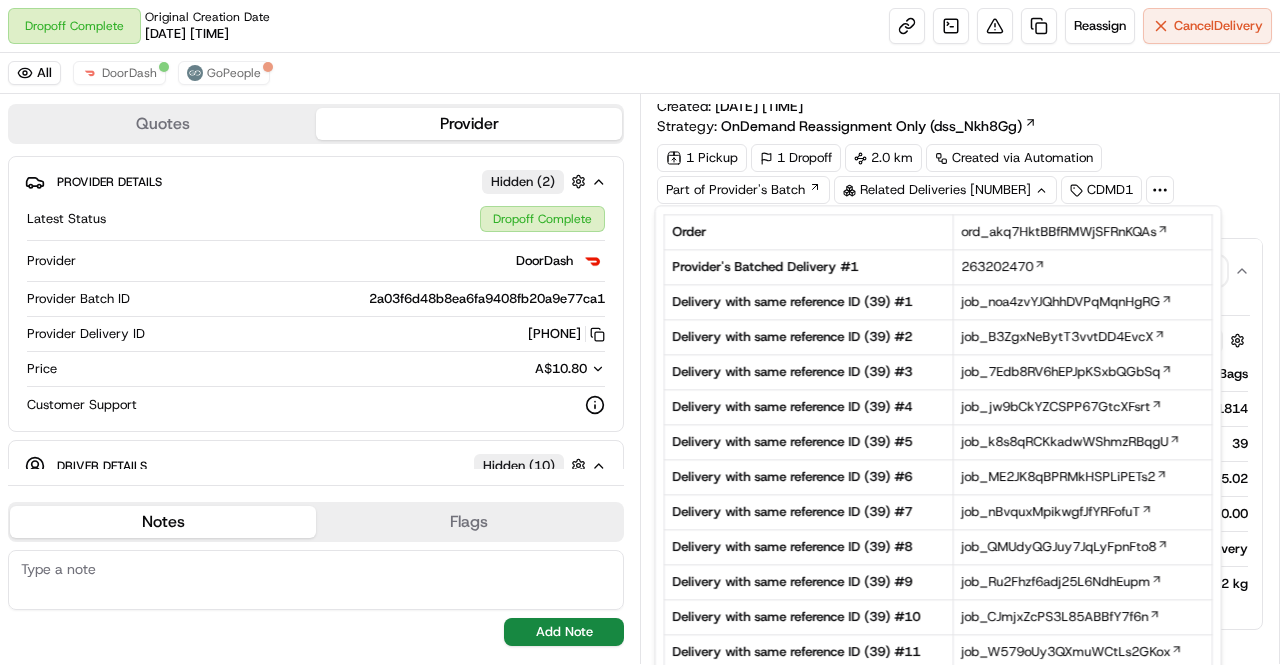 click on "Summary job_akq7HktBBfRMWjSFRnKQAs View Map  Created:   [DATE] [TIME] Strategy:   OnDemand Reassignment Only ([NAME])" at bounding box center [960, 102] 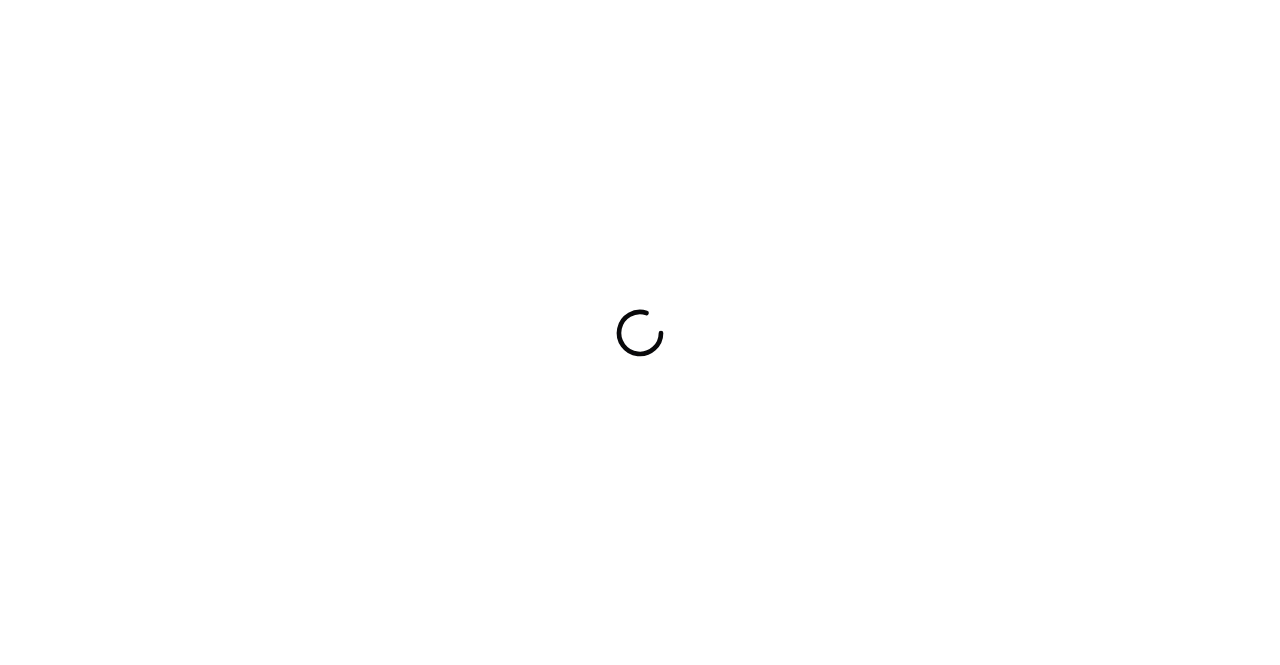 scroll, scrollTop: 0, scrollLeft: 0, axis: both 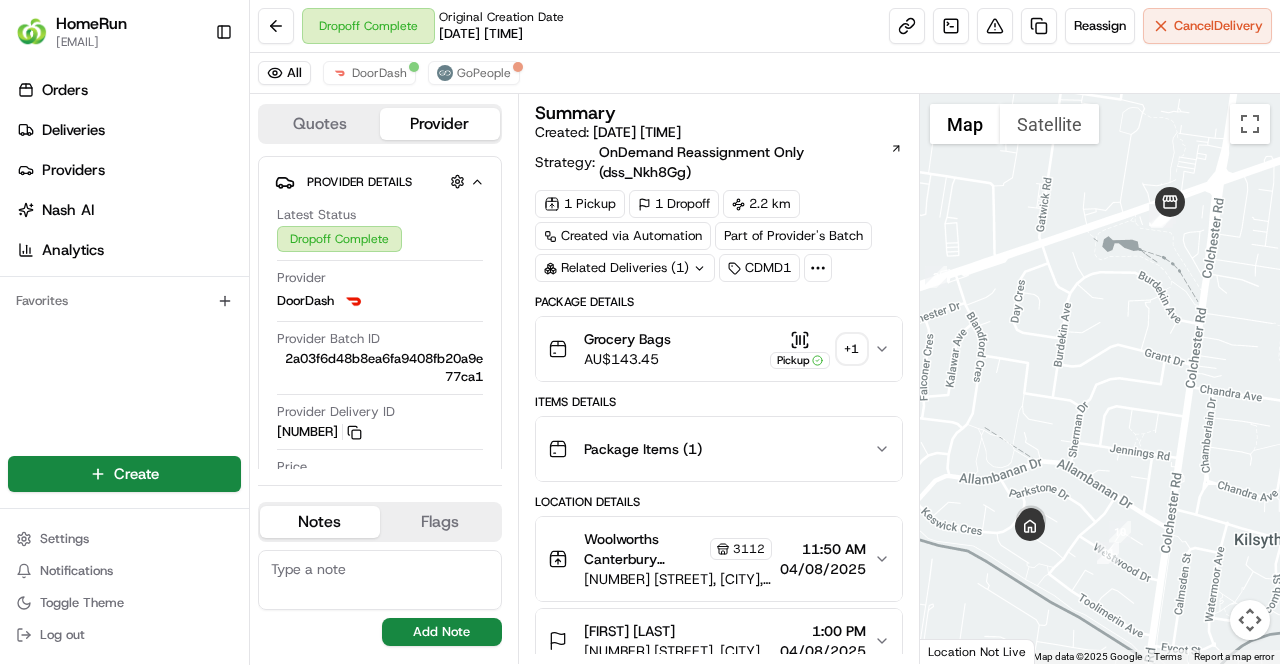 click on "+ 1" at bounding box center [852, 349] 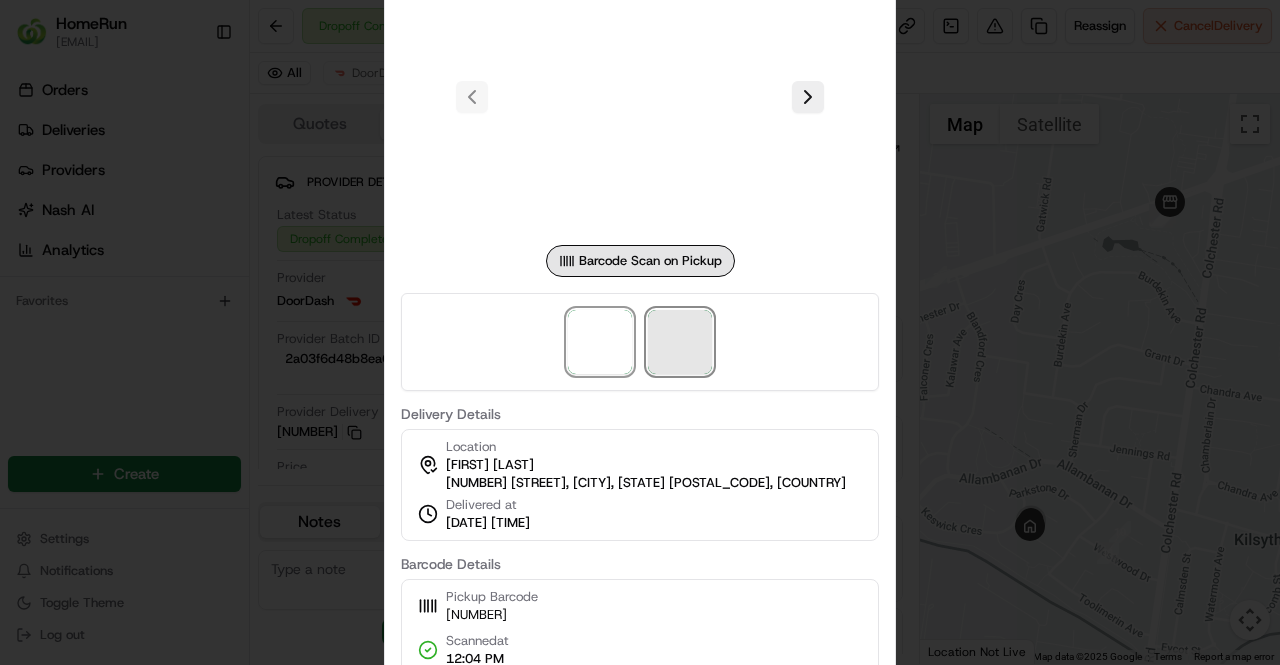 click at bounding box center (680, 342) 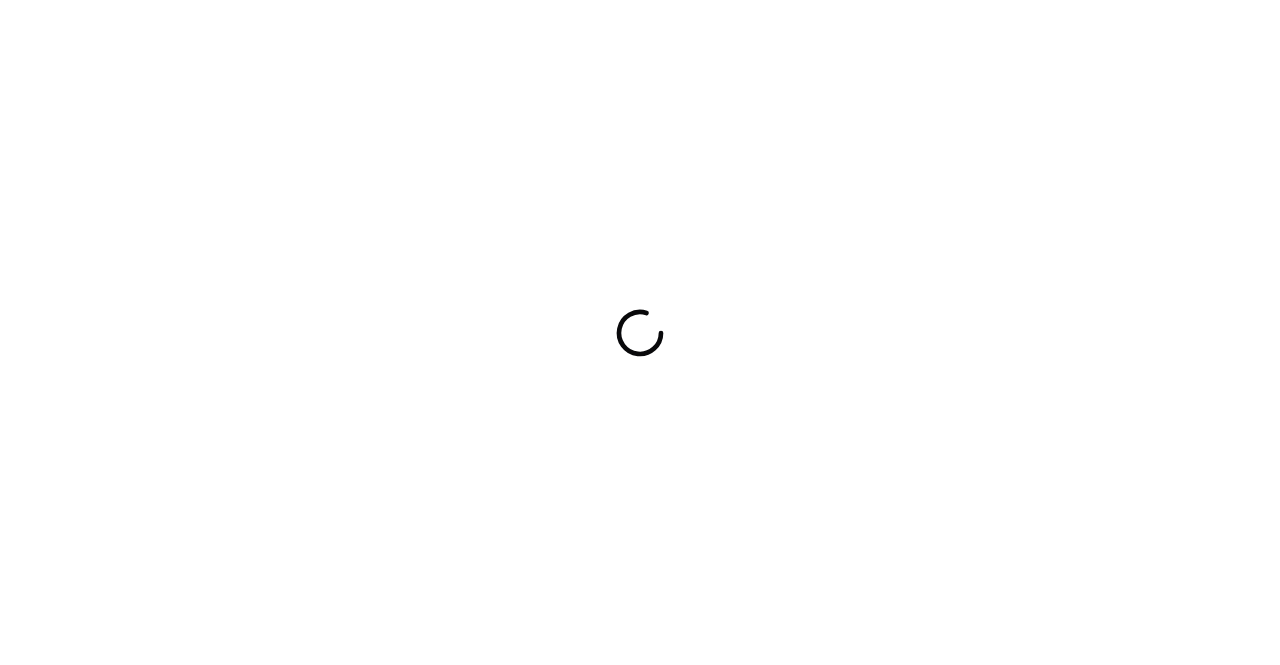scroll, scrollTop: 0, scrollLeft: 0, axis: both 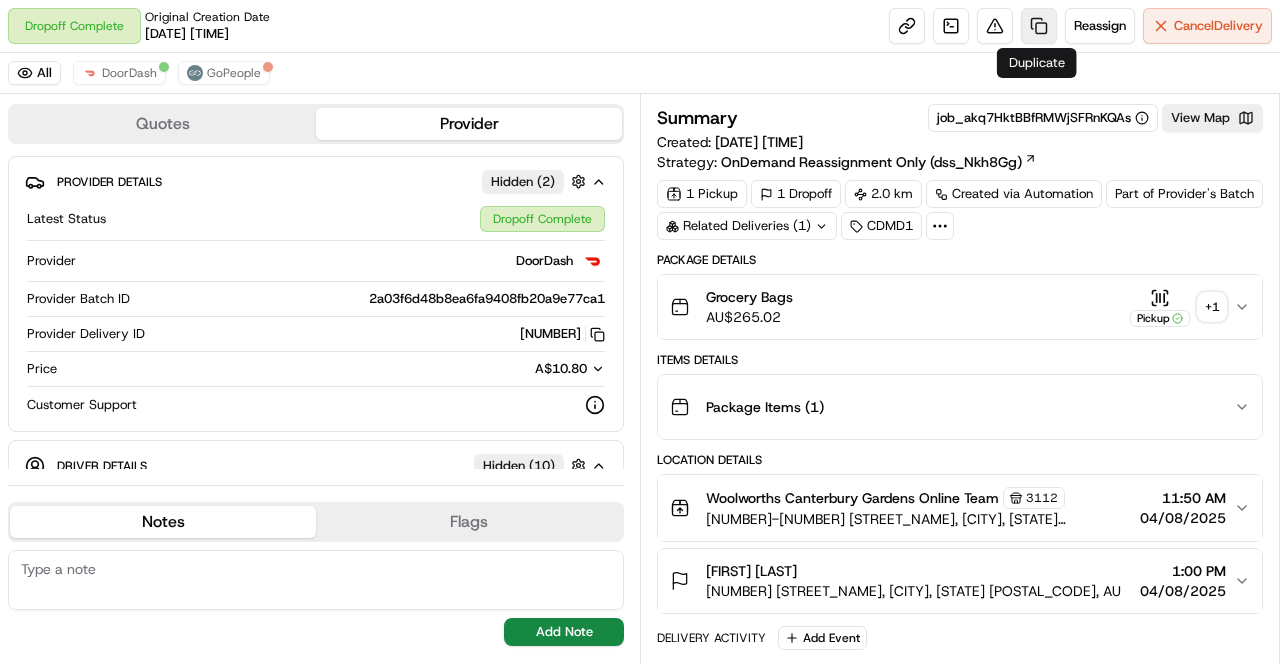 click at bounding box center (1039, 26) 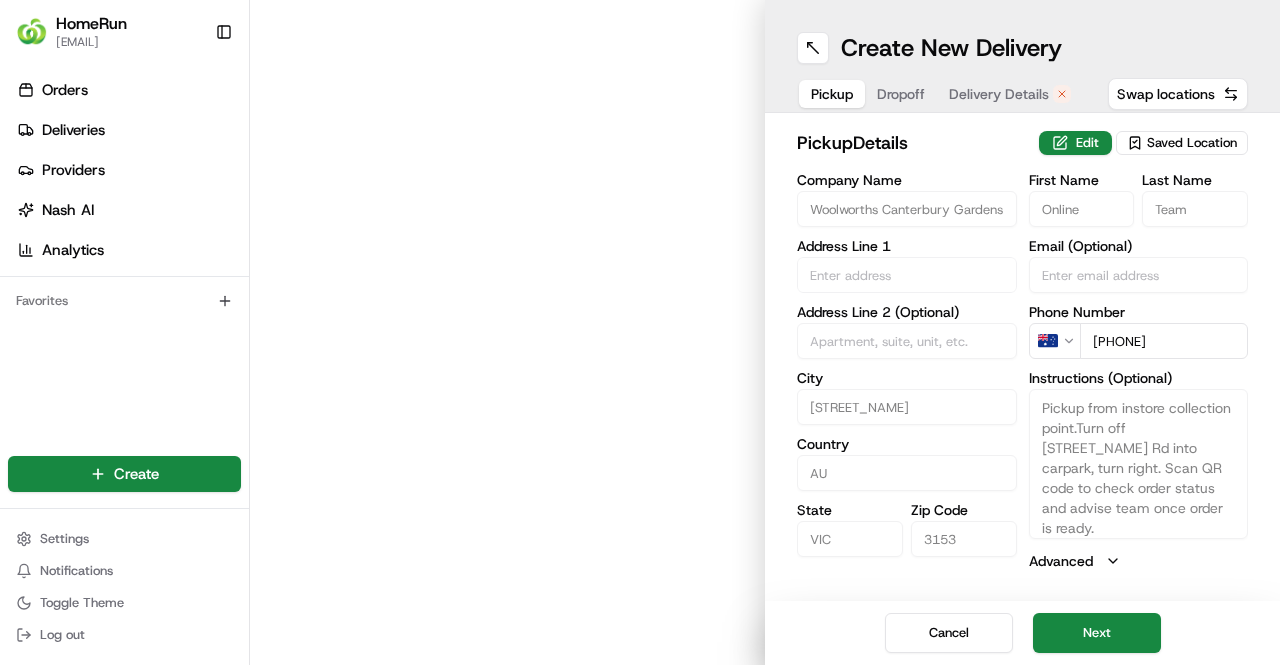 type on "17-39 Canterbury Road" 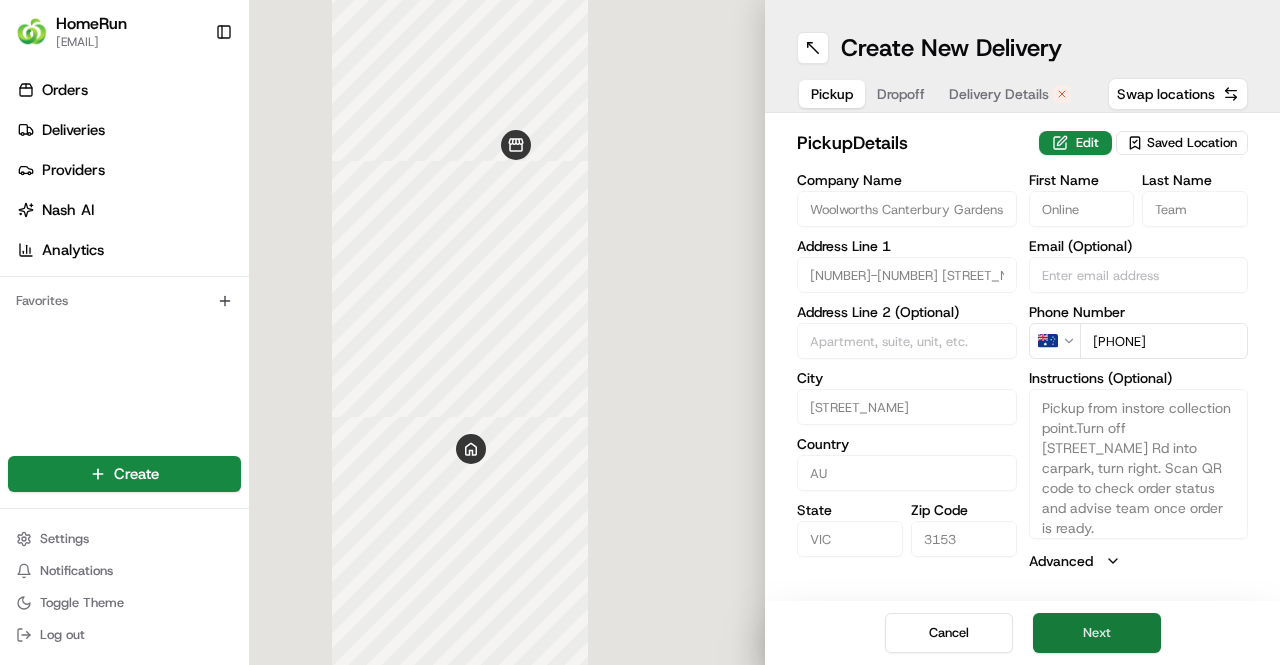 click on "Next" at bounding box center [1097, 633] 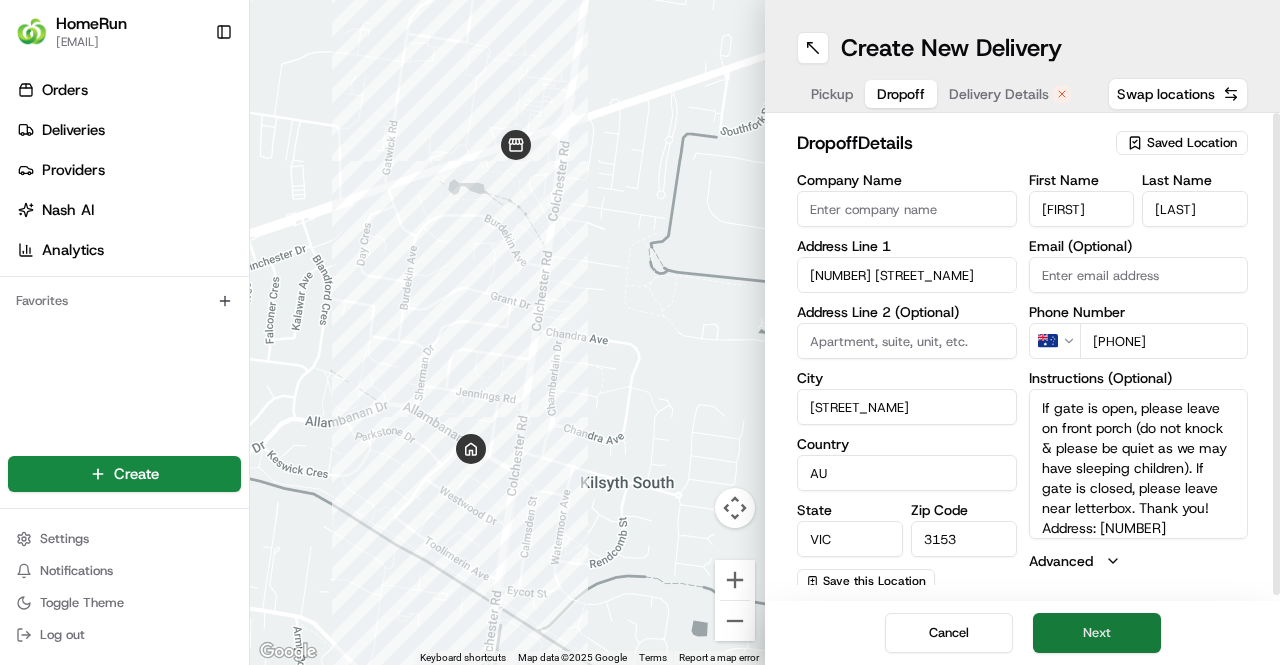 click on "Next" at bounding box center [1097, 633] 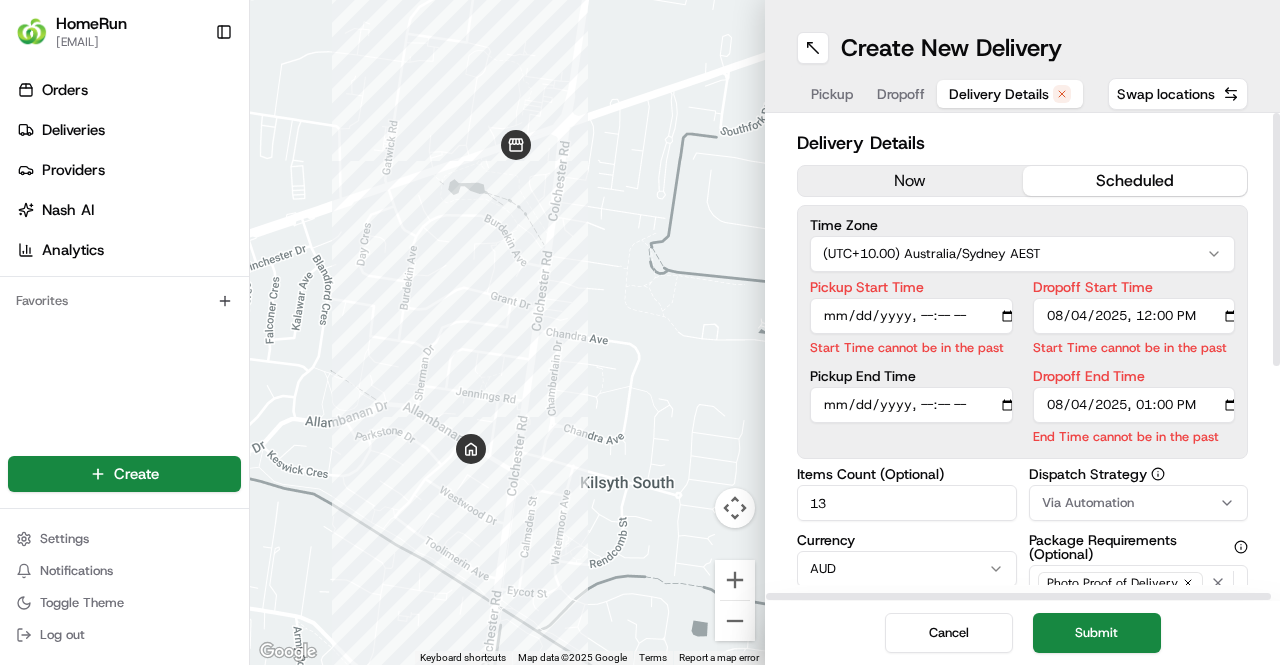 click on "now" at bounding box center (910, 181) 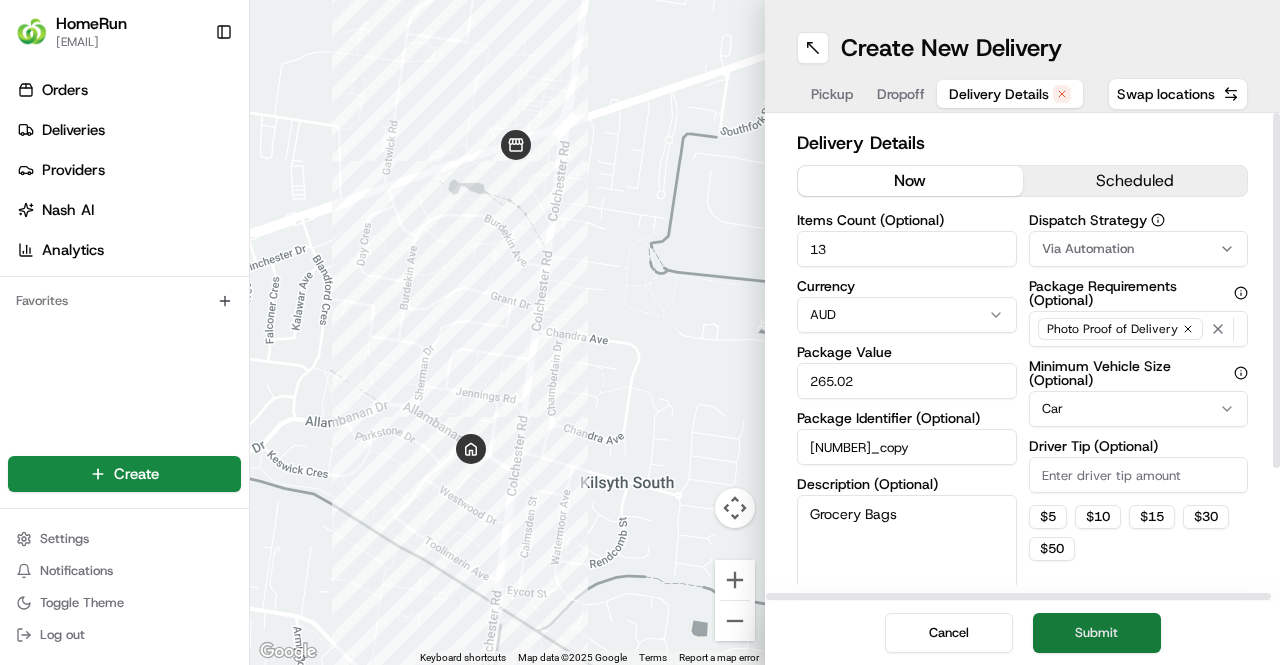 click on "Submit" at bounding box center [1097, 633] 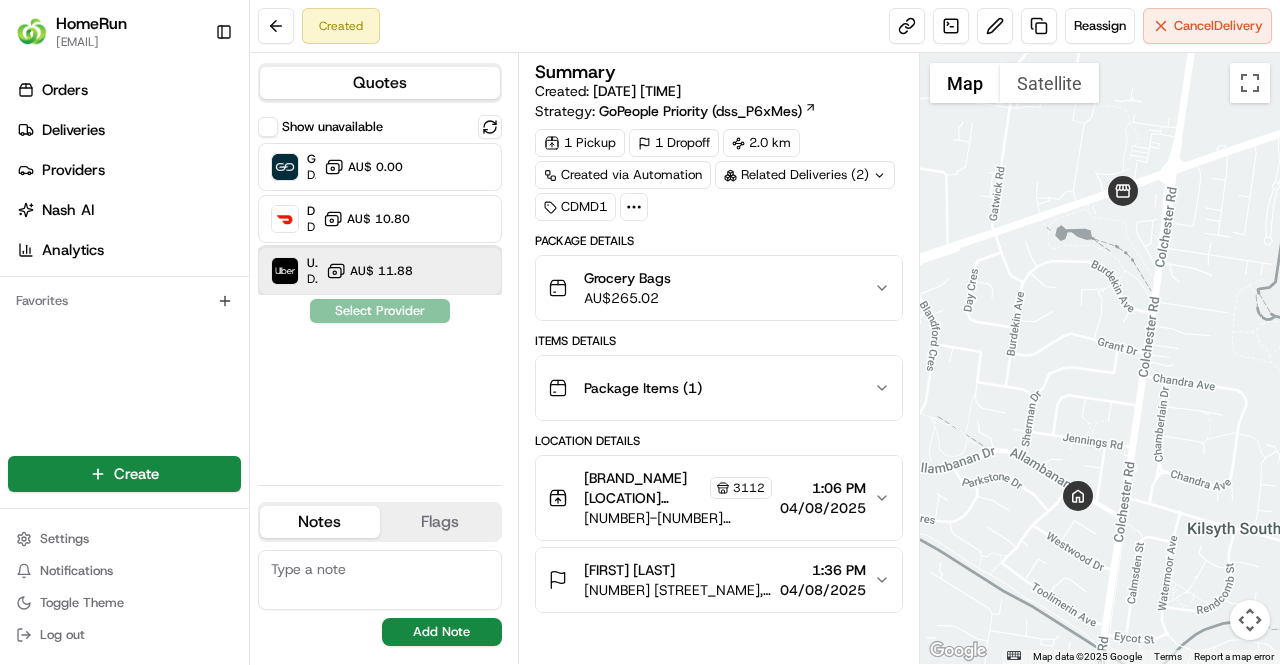 click on "Uber Dropoff ETA   35 minutes AU$   11.88" at bounding box center (380, 271) 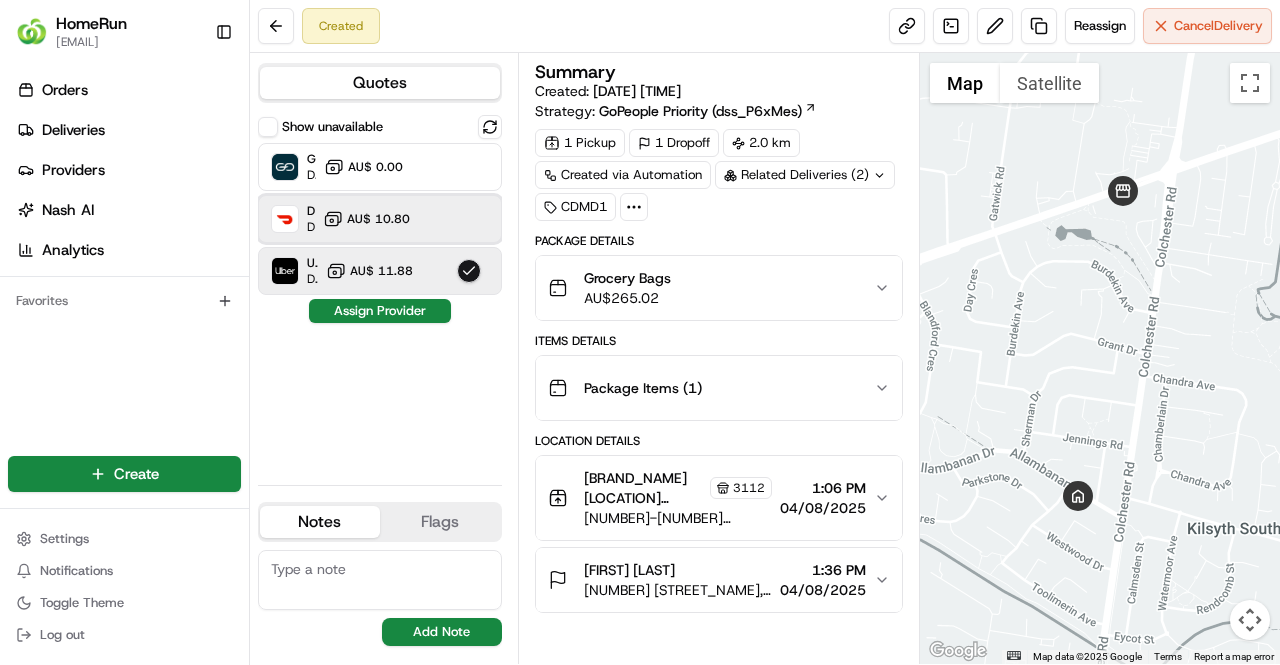 click on "DoorDash Dropoff ETA   1 hour AU$   10.80" at bounding box center (380, 219) 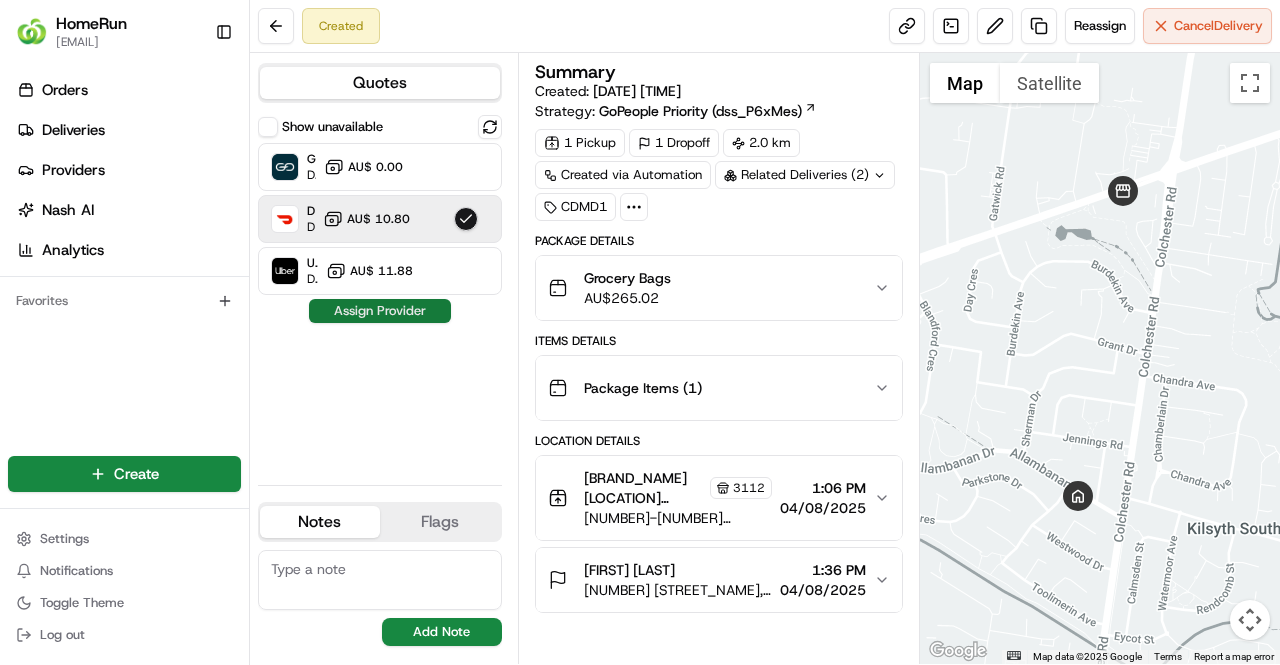 click on "Assign Provider" at bounding box center (380, 311) 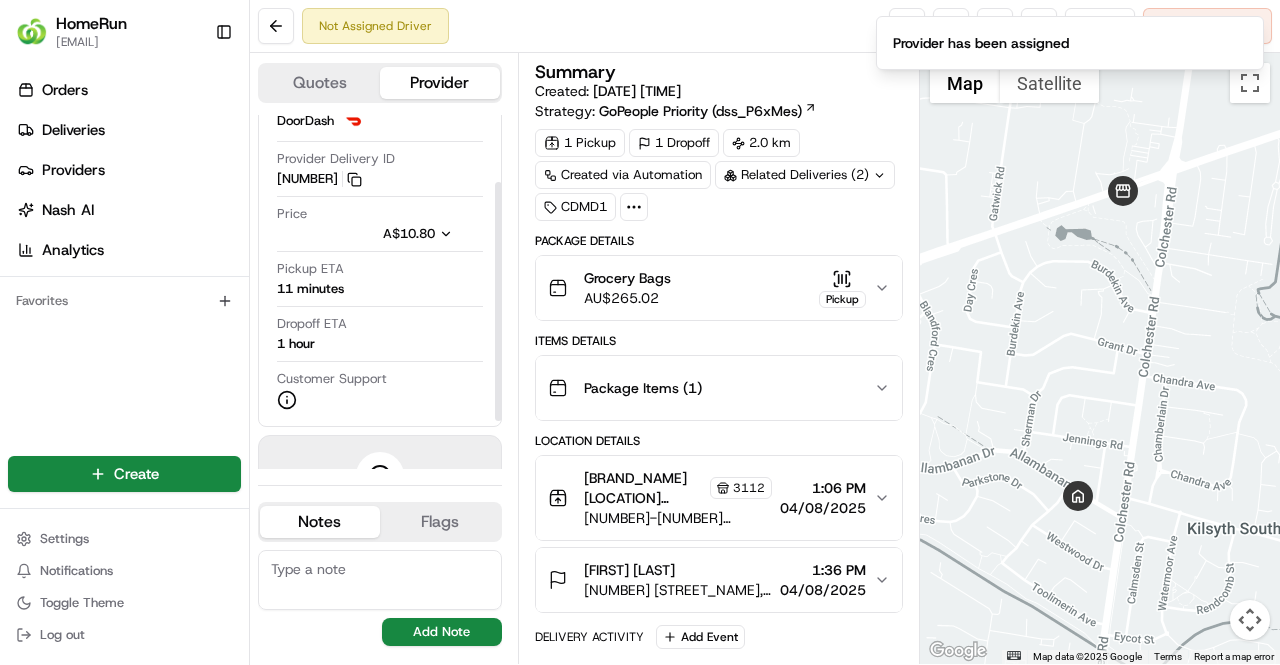 scroll, scrollTop: 100, scrollLeft: 0, axis: vertical 